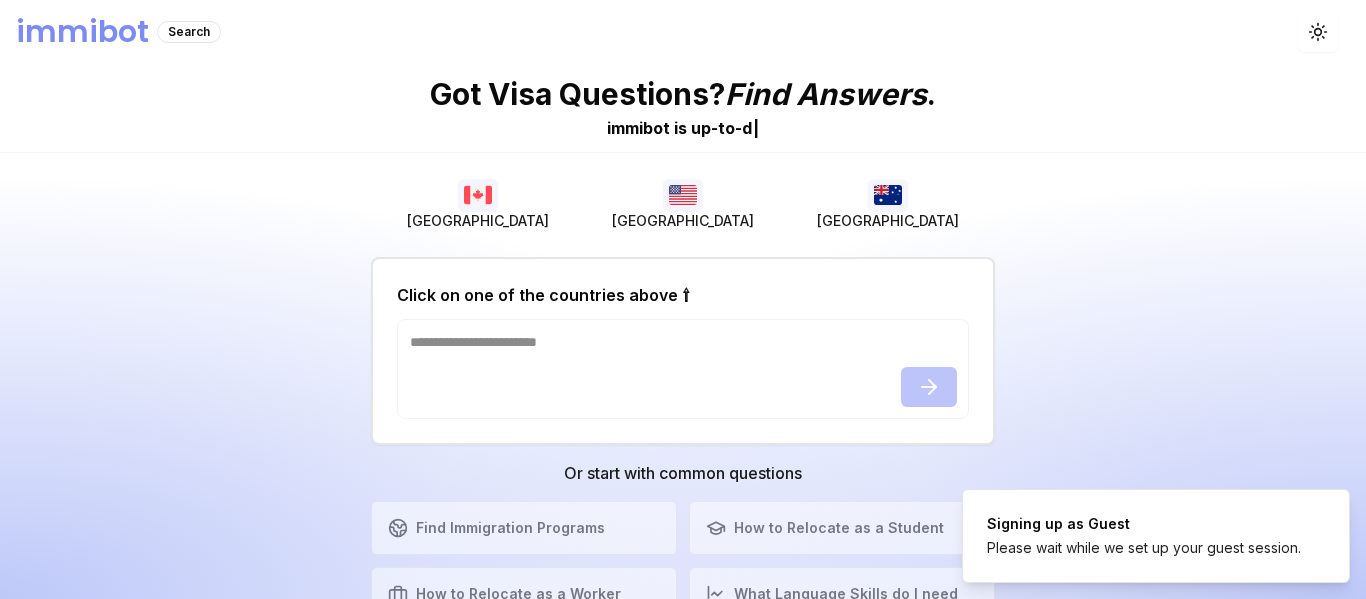 scroll, scrollTop: 0, scrollLeft: 0, axis: both 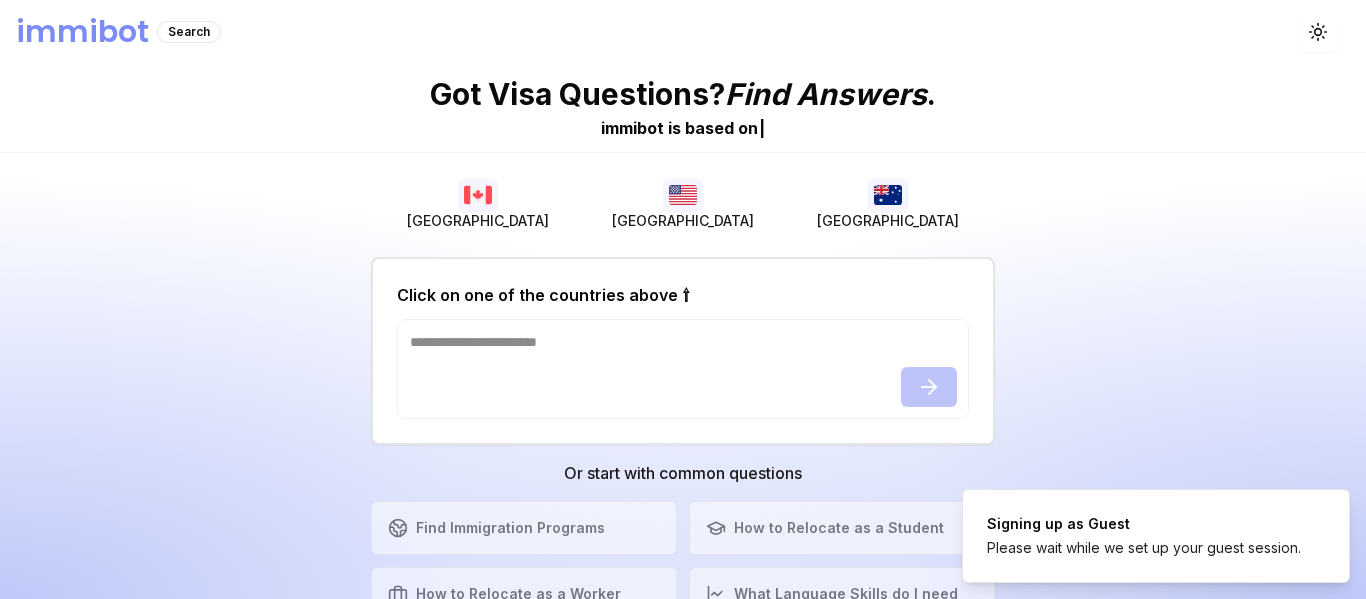 click at bounding box center (683, 195) 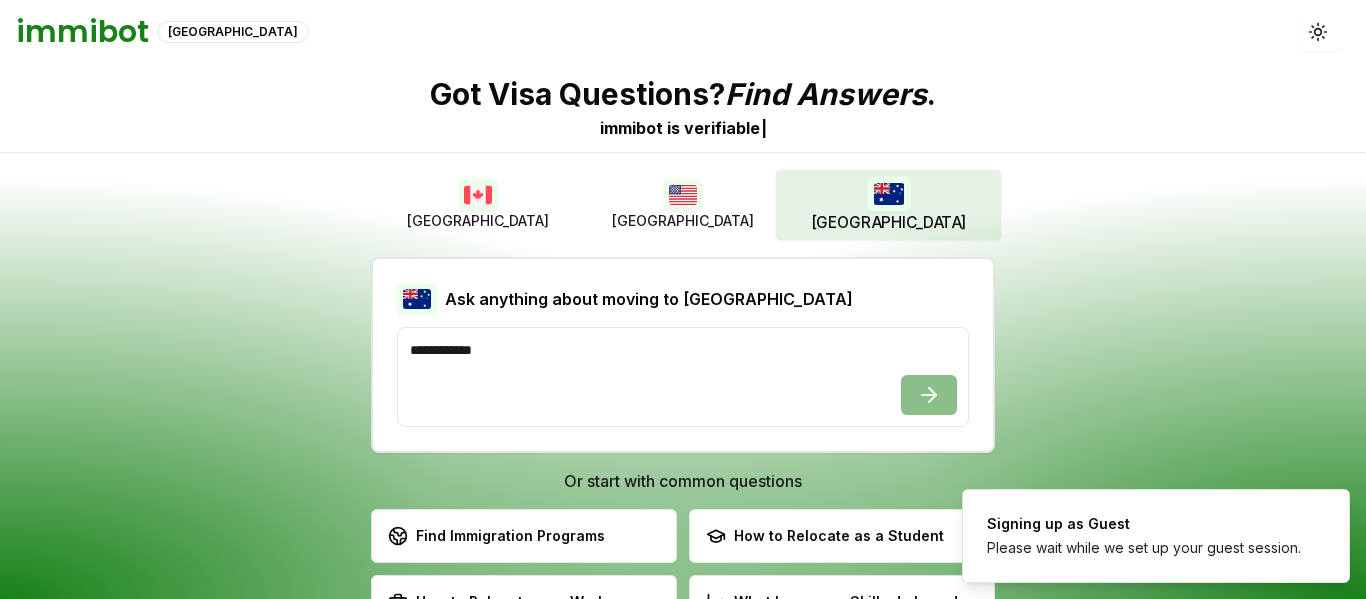 click at bounding box center [888, 193] 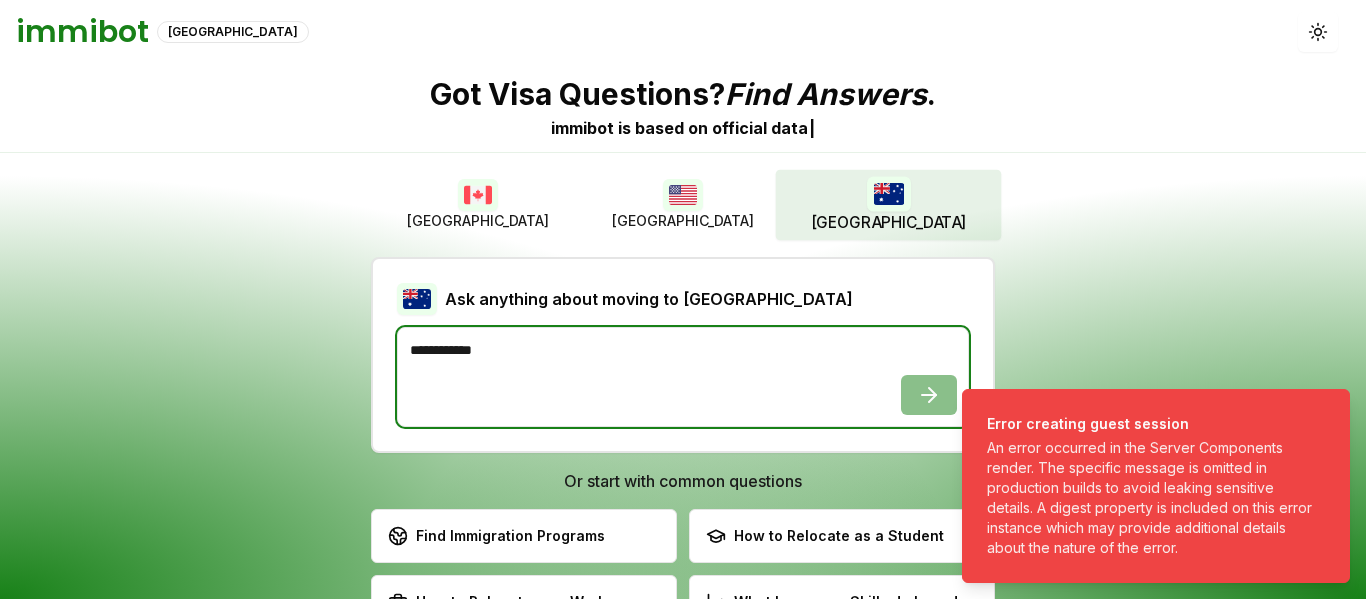 click at bounding box center [683, 377] 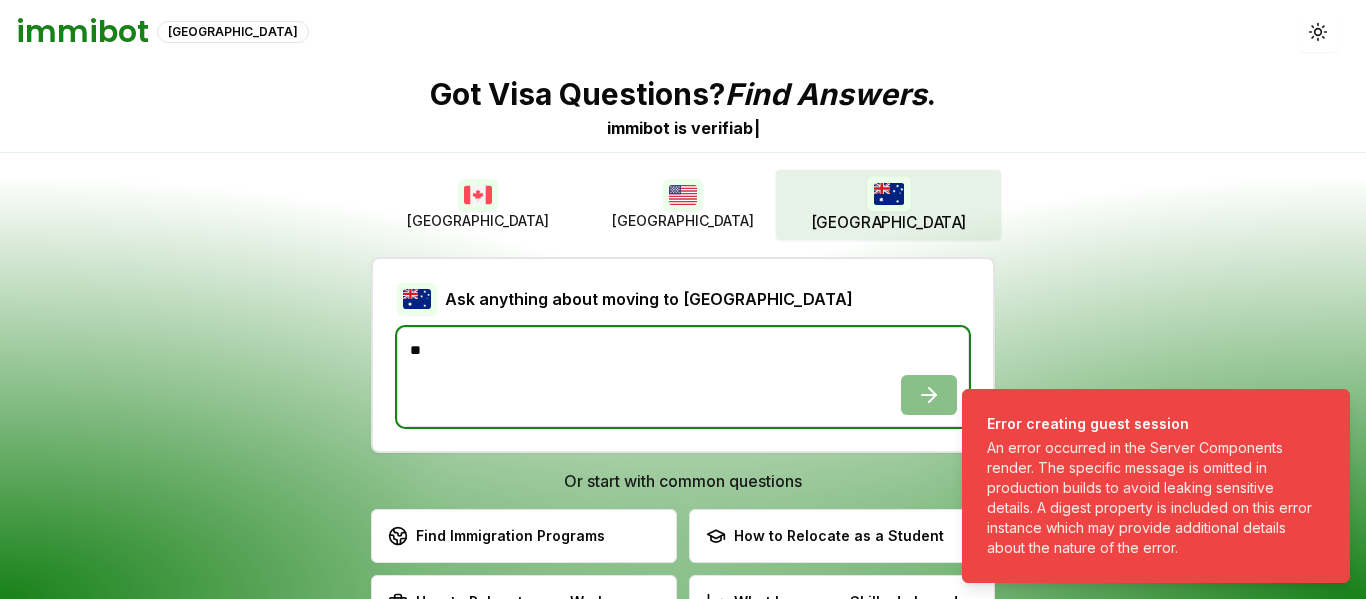 type on "*" 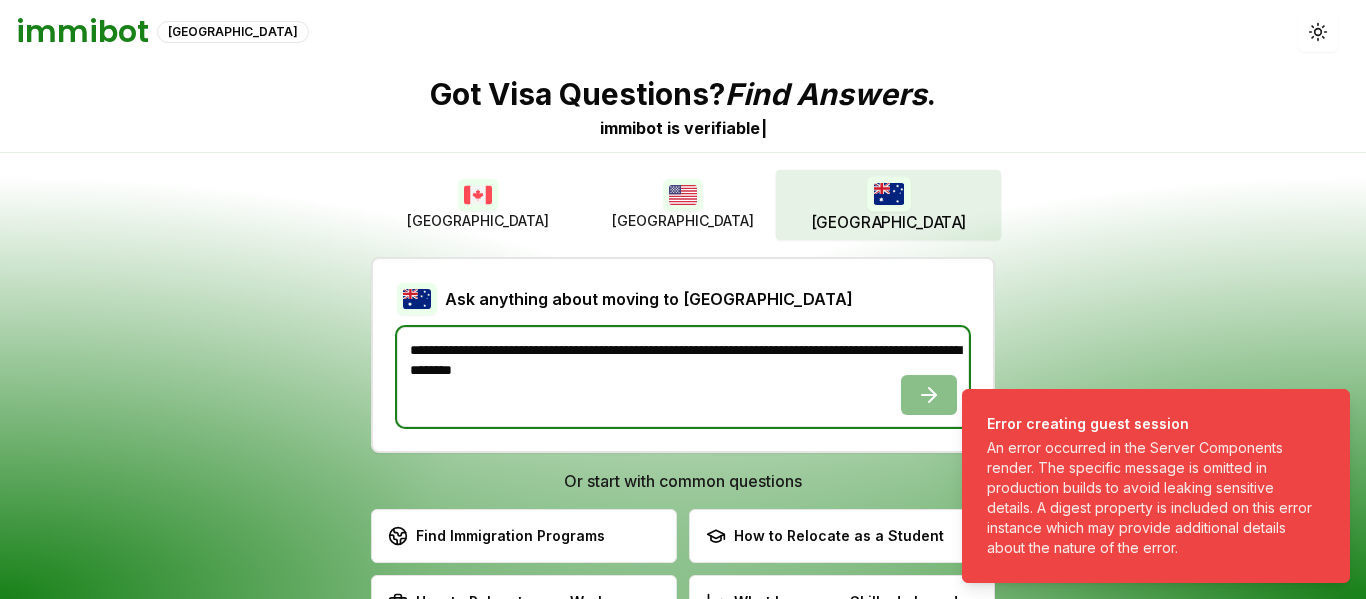click on "**********" at bounding box center (683, 377) 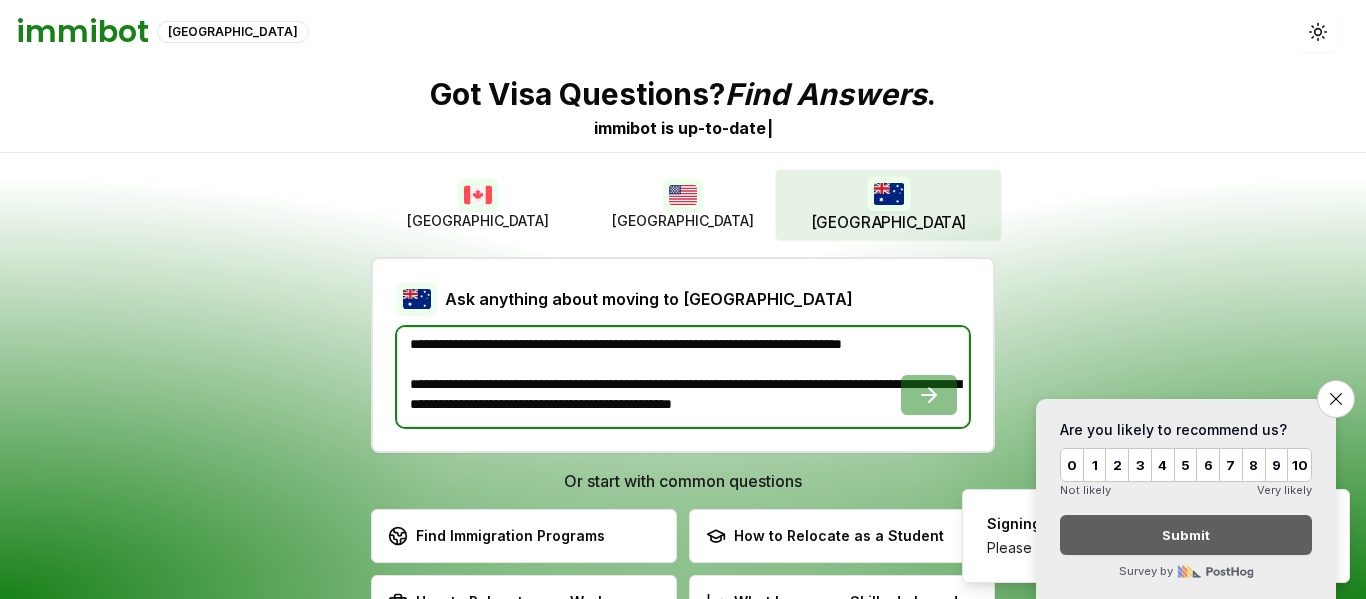 scroll, scrollTop: 112, scrollLeft: 0, axis: vertical 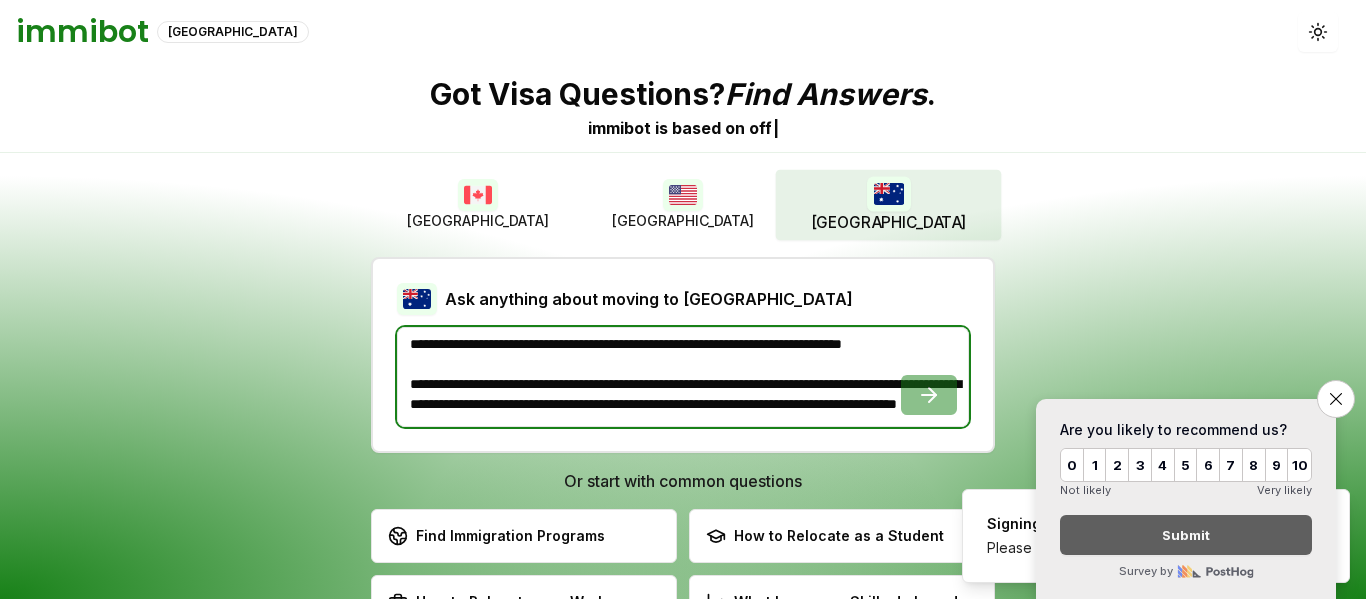 type on "**********" 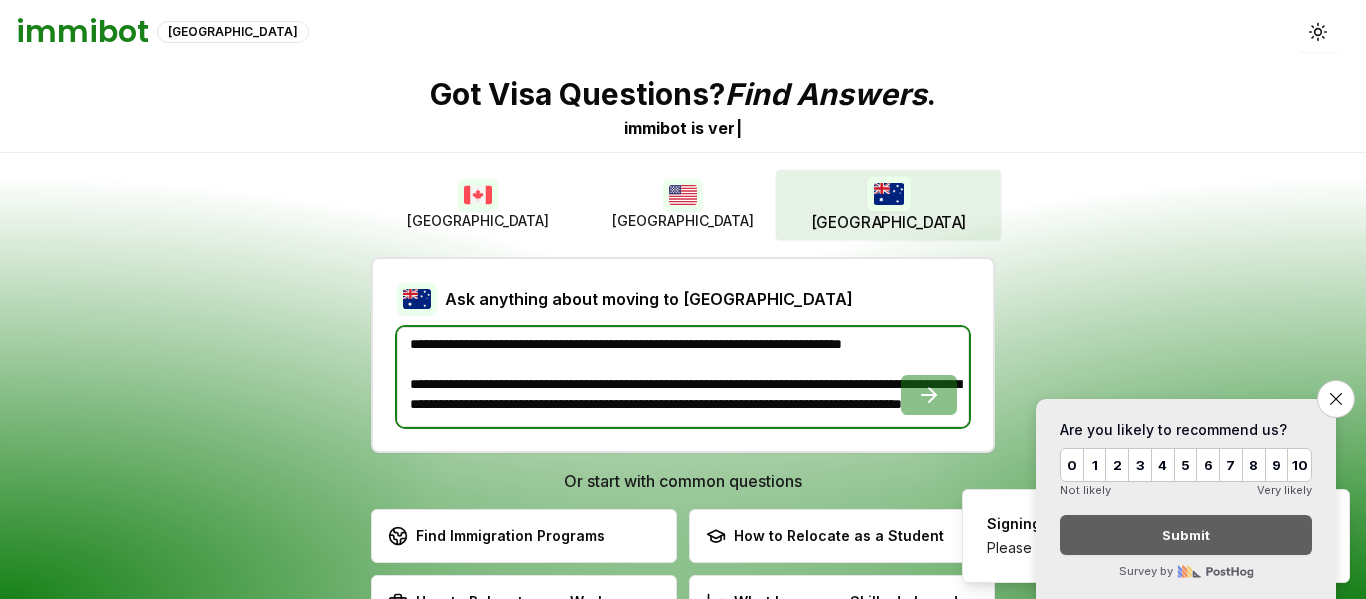 click on "**********" at bounding box center [683, 377] 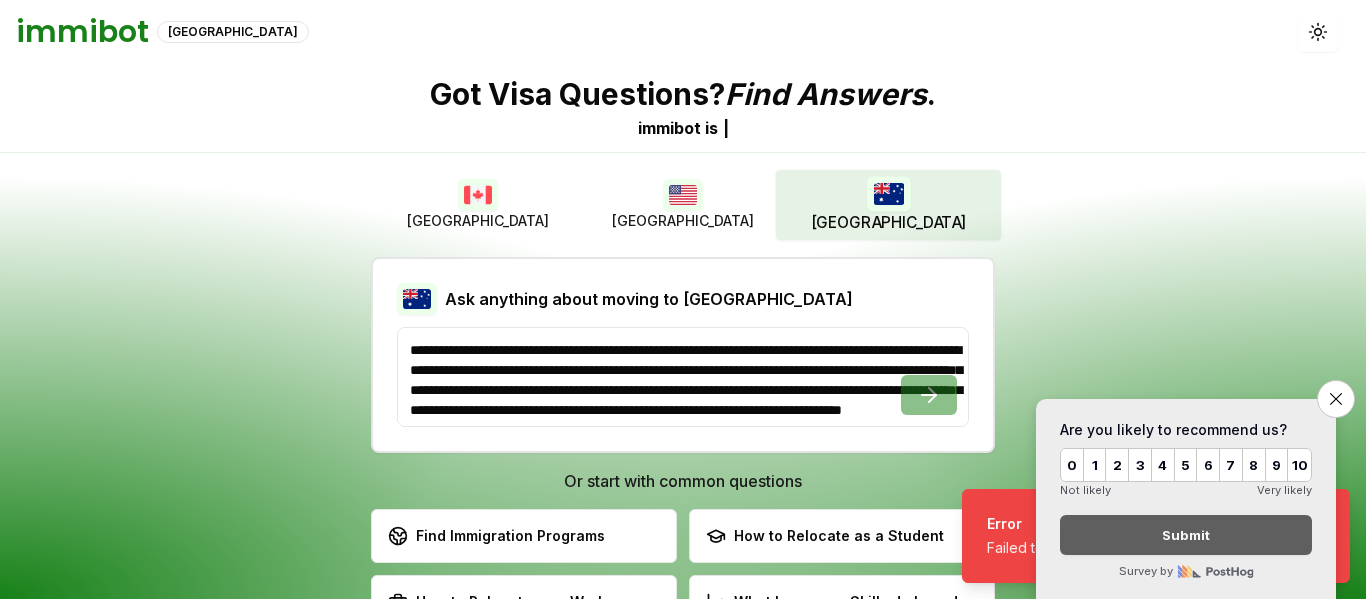 scroll, scrollTop: 0, scrollLeft: 0, axis: both 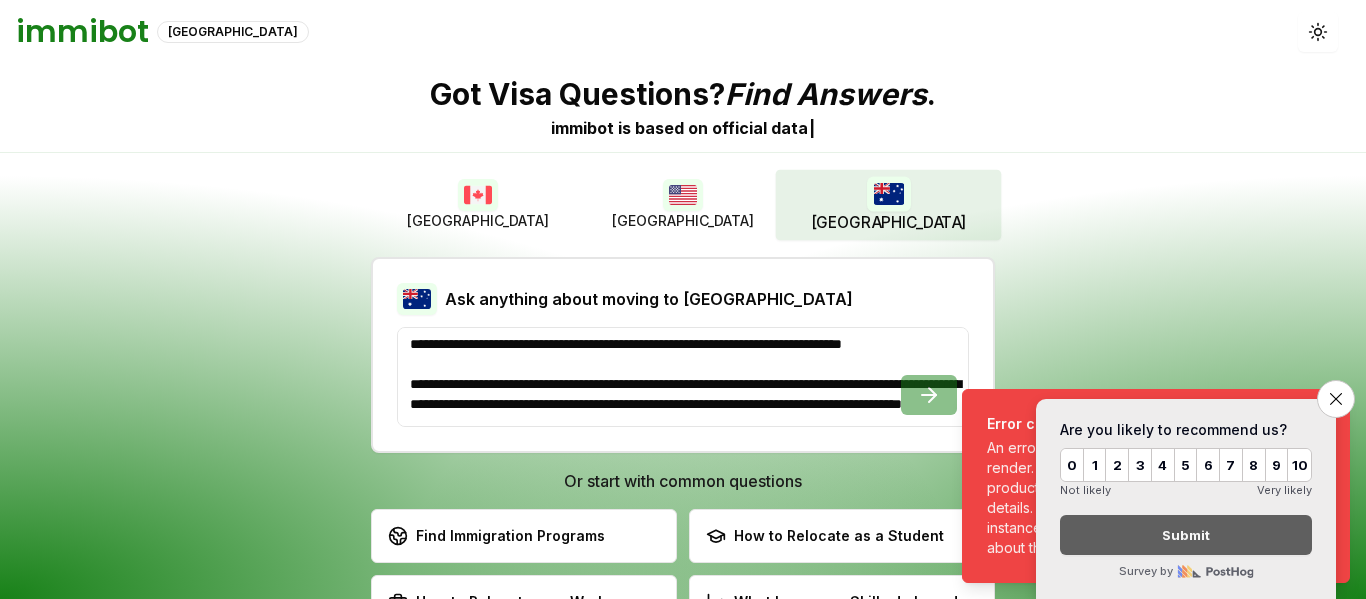 click on "9" at bounding box center (1277, 465) 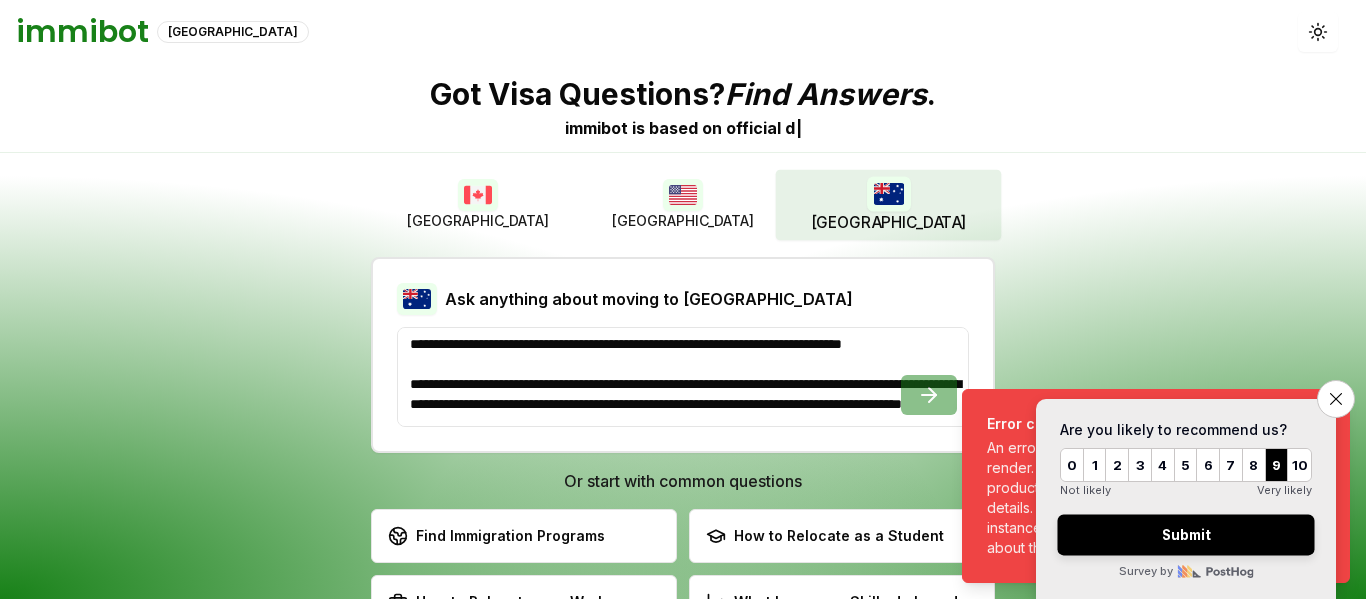 click on "Submit" at bounding box center [1185, 534] 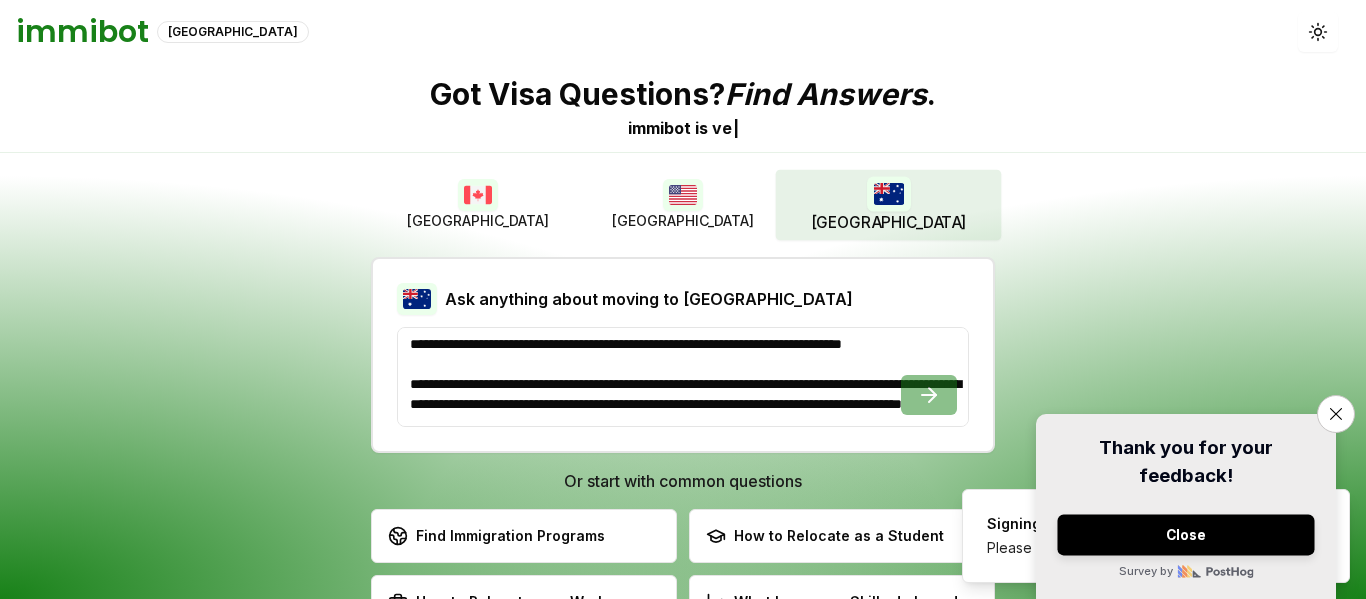 click on "Close" at bounding box center [1185, 534] 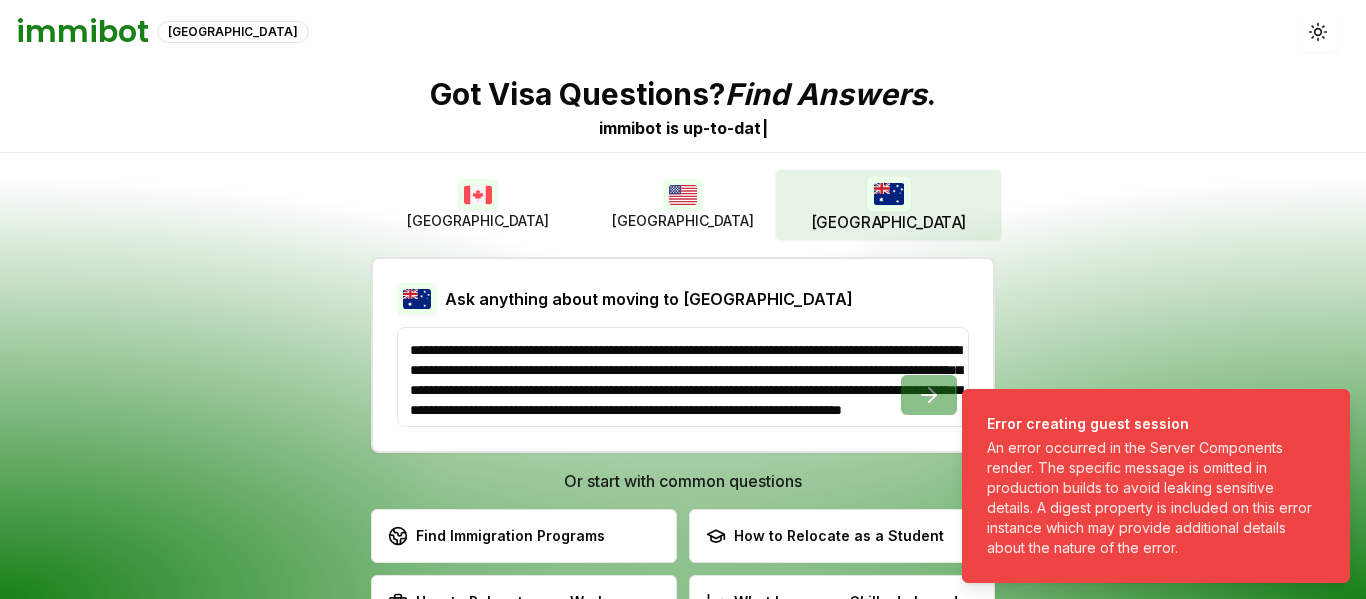click on "**********" at bounding box center [683, 331] 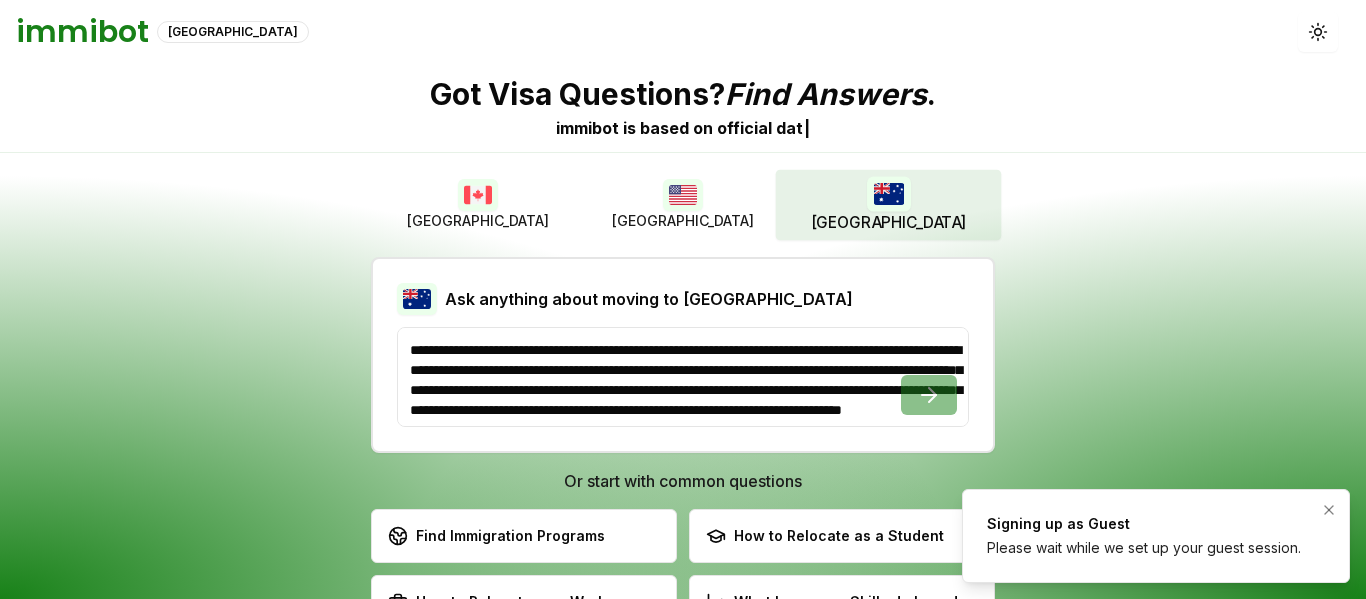 click on "Please wait while we set up your guest session." at bounding box center [1144, 548] 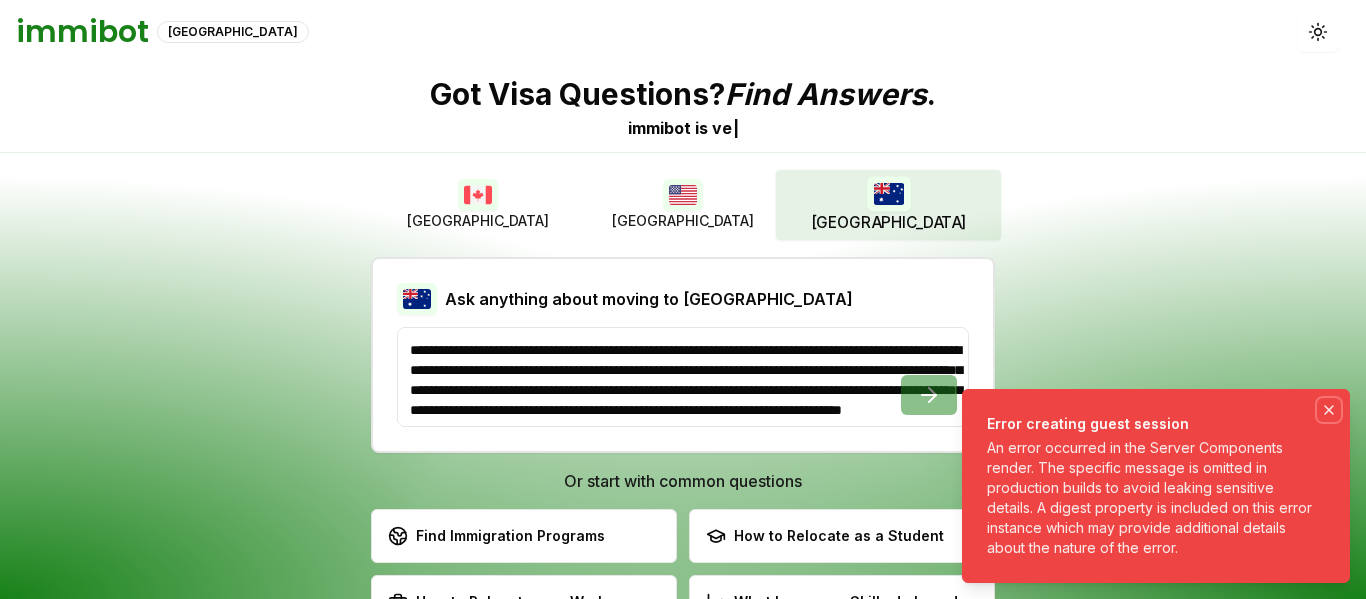 click 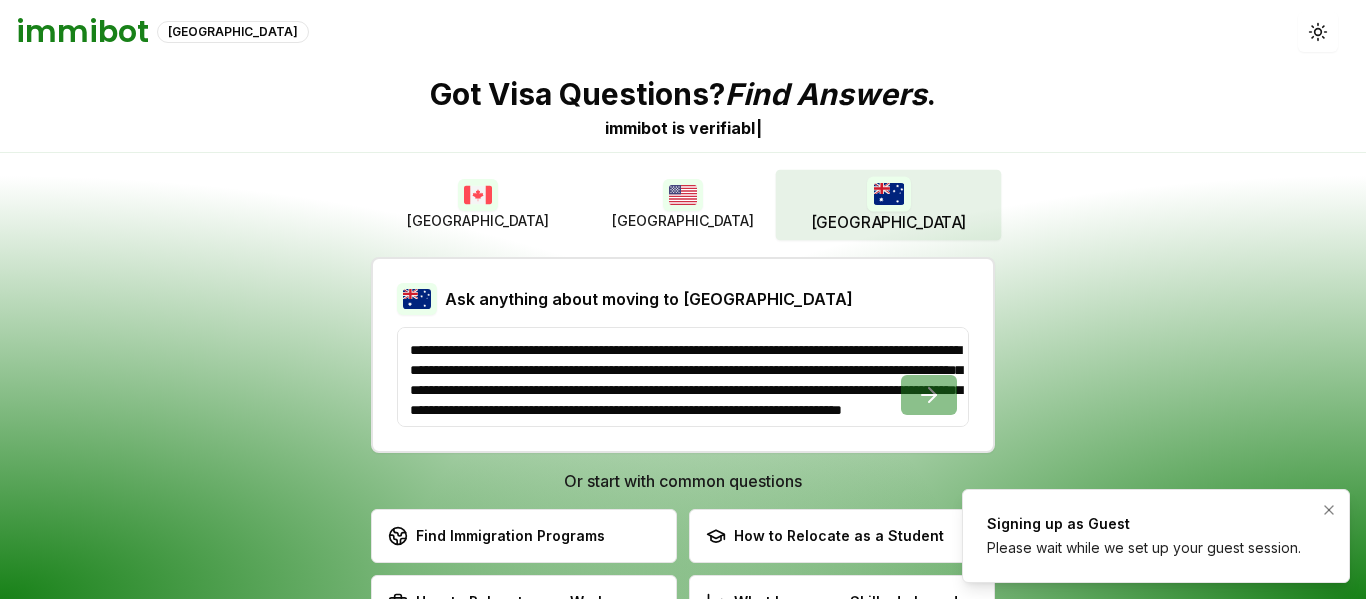 click on "Please wait while we set up your guest session." at bounding box center (1144, 548) 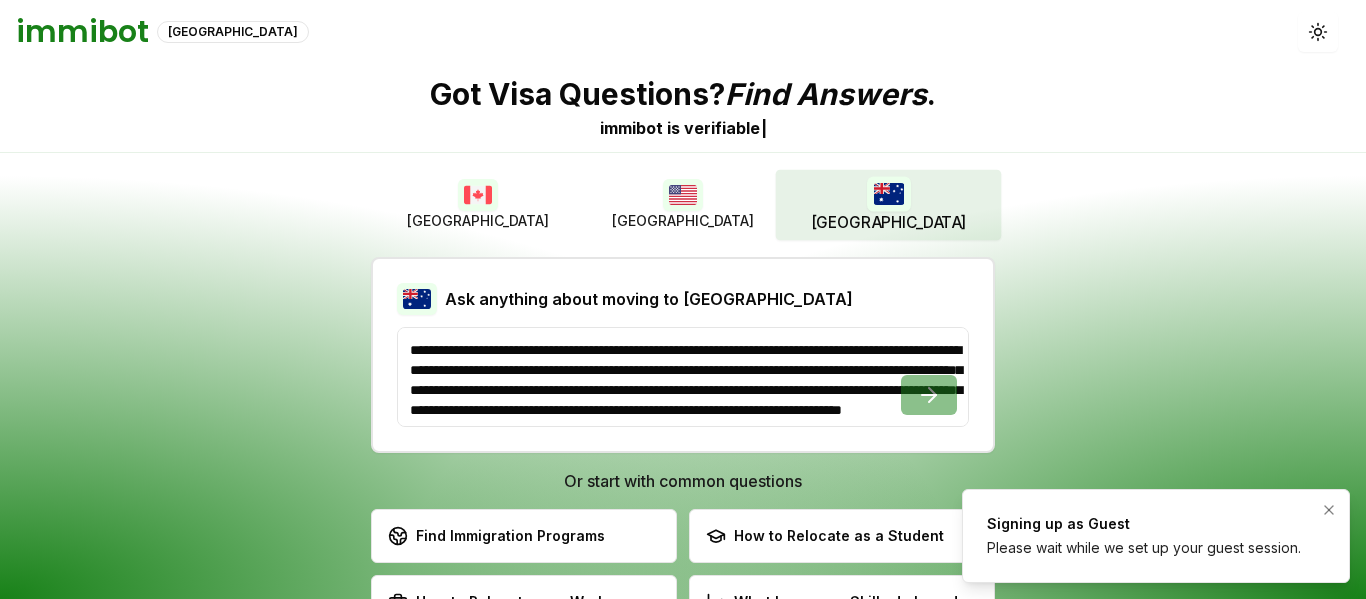 click on "Signing up as Guest" at bounding box center [1144, 524] 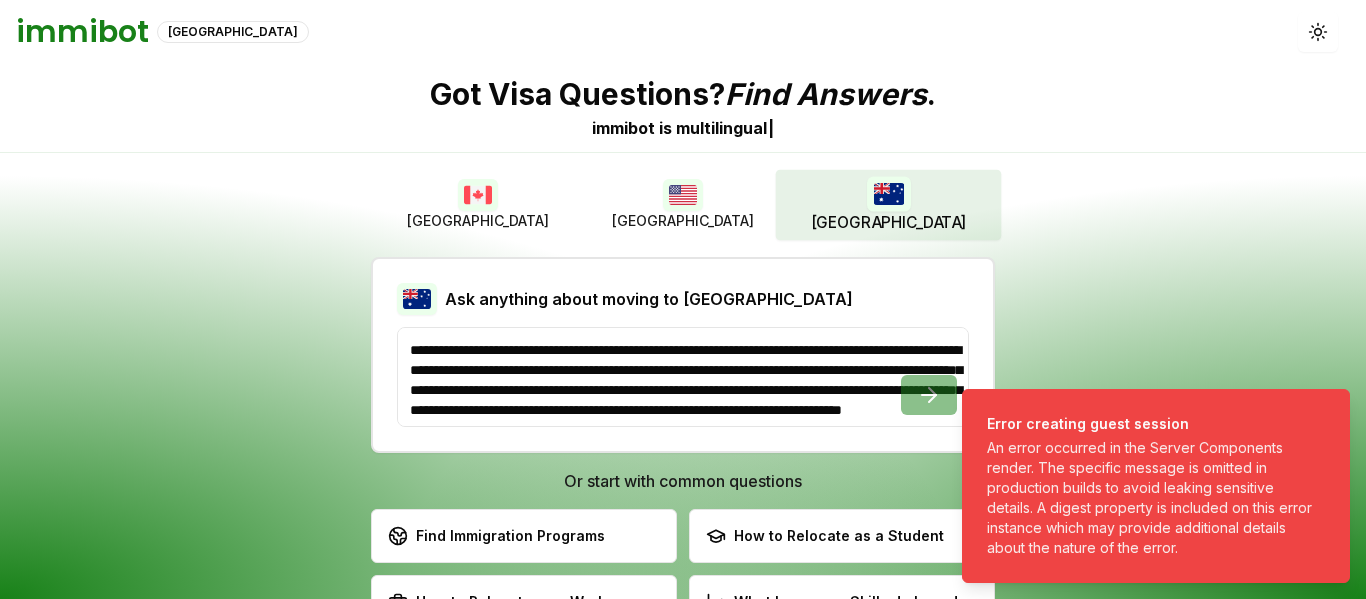 click on "m u l t i l i n g u a l" at bounding box center (721, 128) 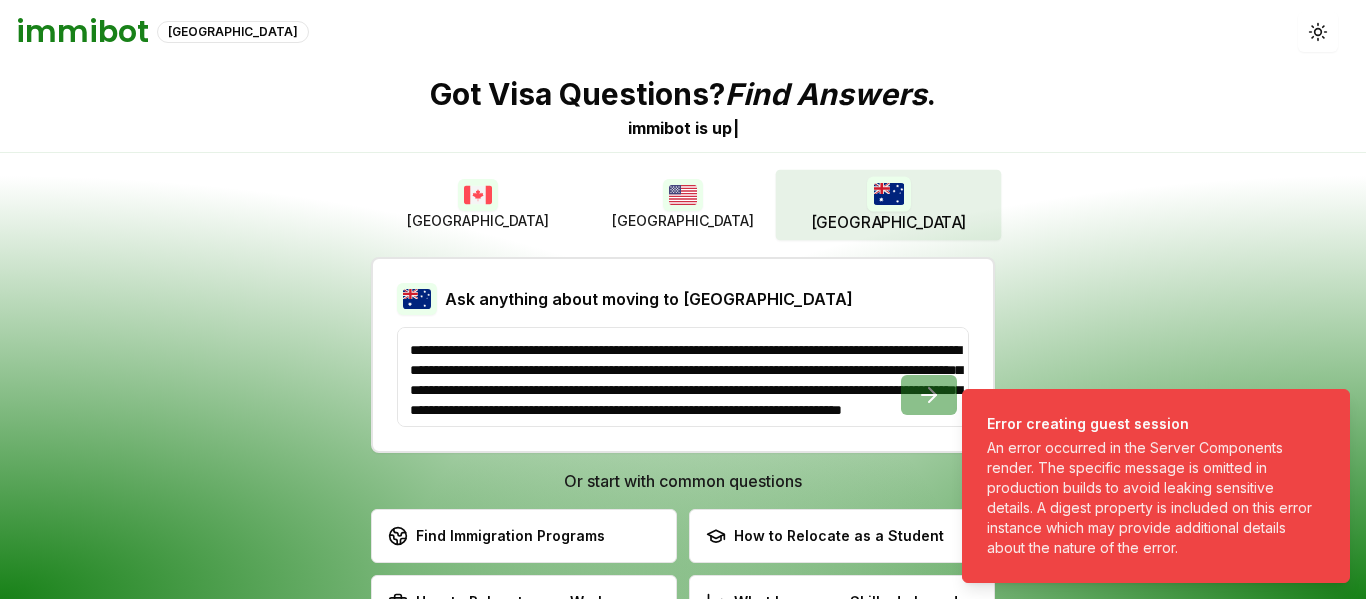 click on "Got Visa Questions?  Find Answers ." at bounding box center [683, 94] 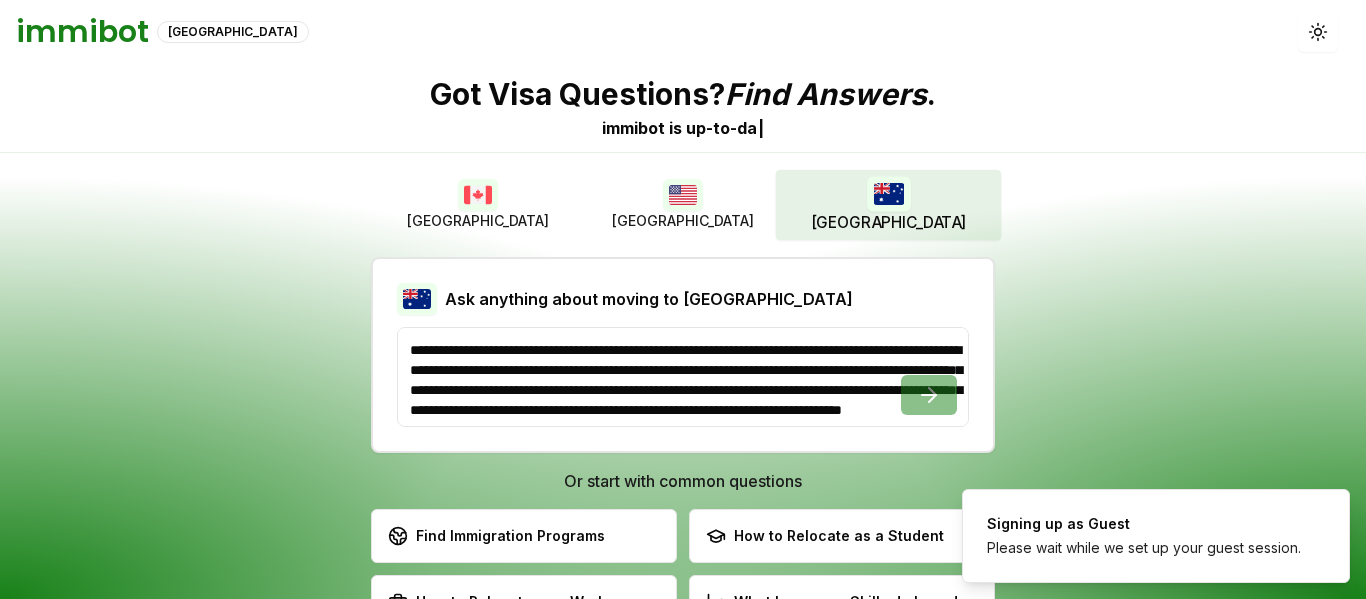 scroll, scrollTop: 126, scrollLeft: 0, axis: vertical 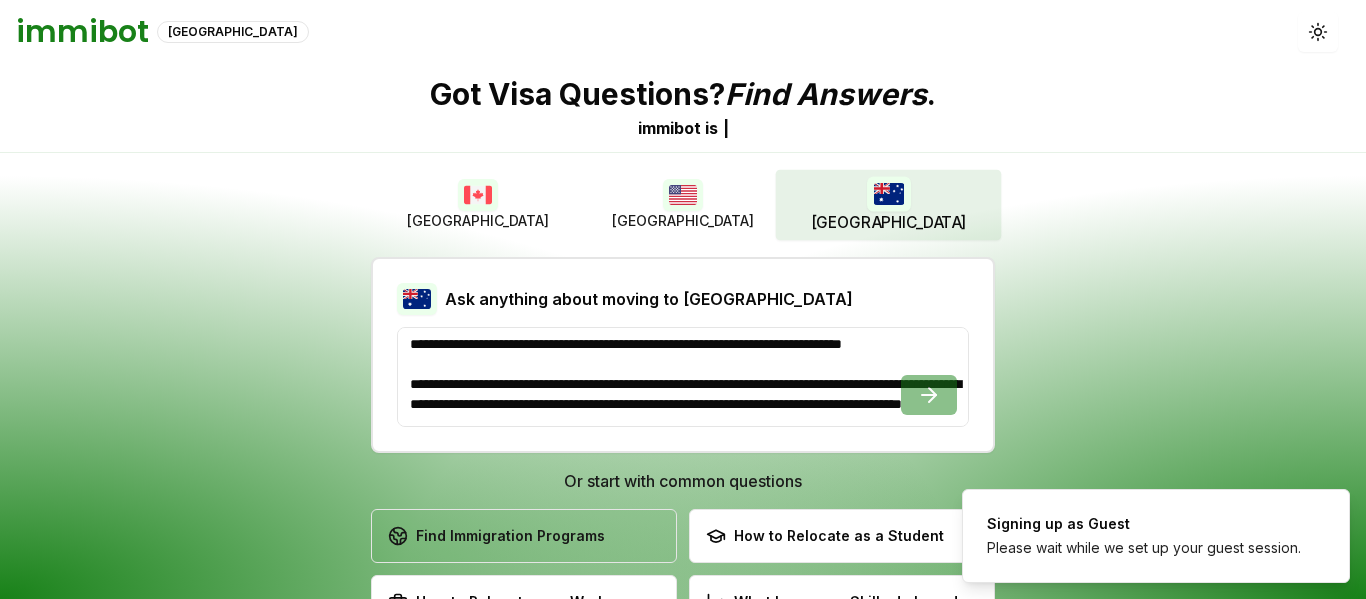 click on "Find Immigration Programs" at bounding box center (496, 536) 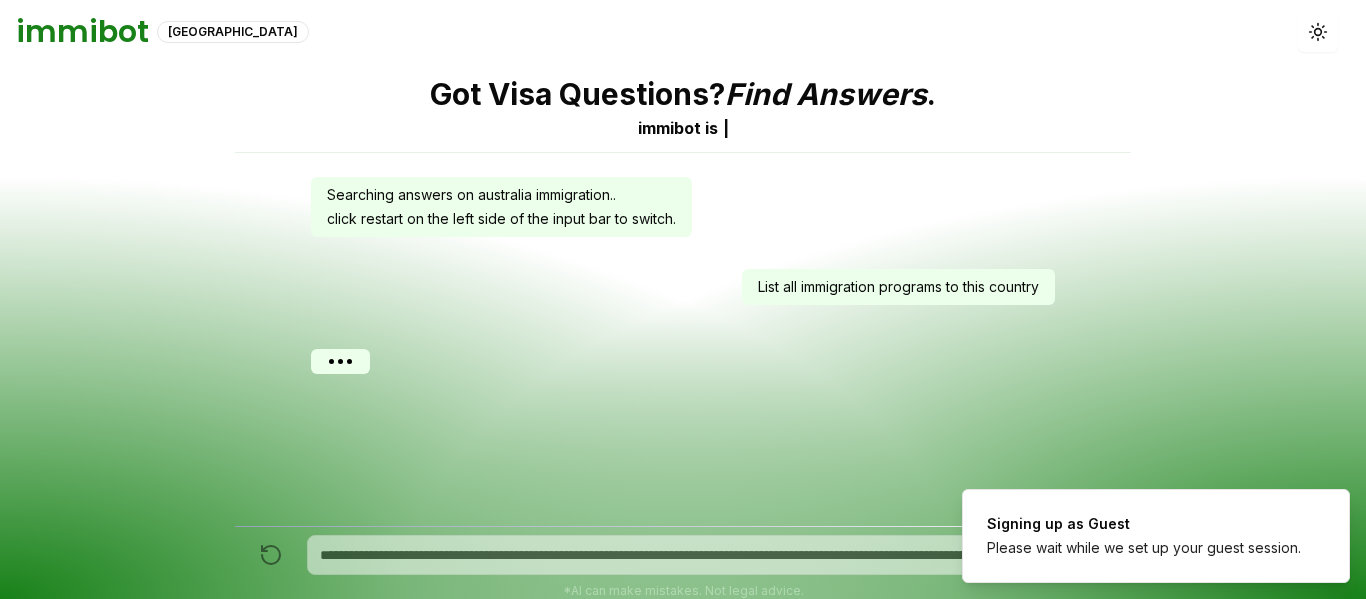 scroll, scrollTop: 0, scrollLeft: 0, axis: both 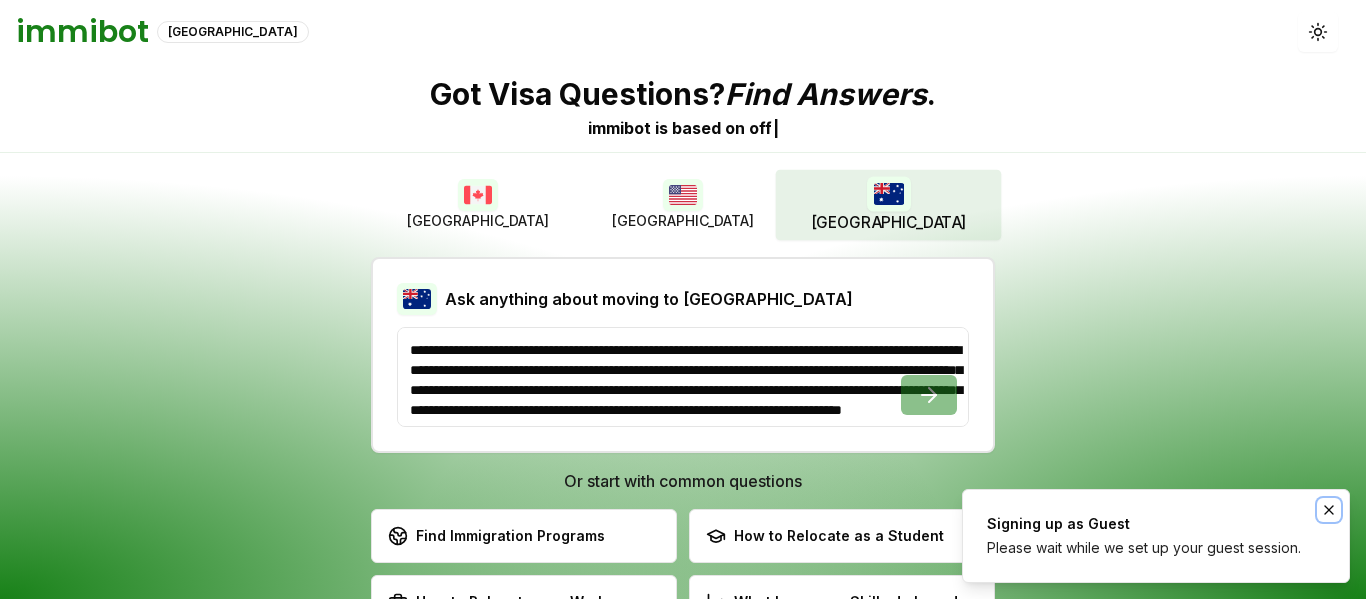 drag, startPoint x: 1331, startPoint y: 506, endPoint x: 1319, endPoint y: 504, distance: 12.165525 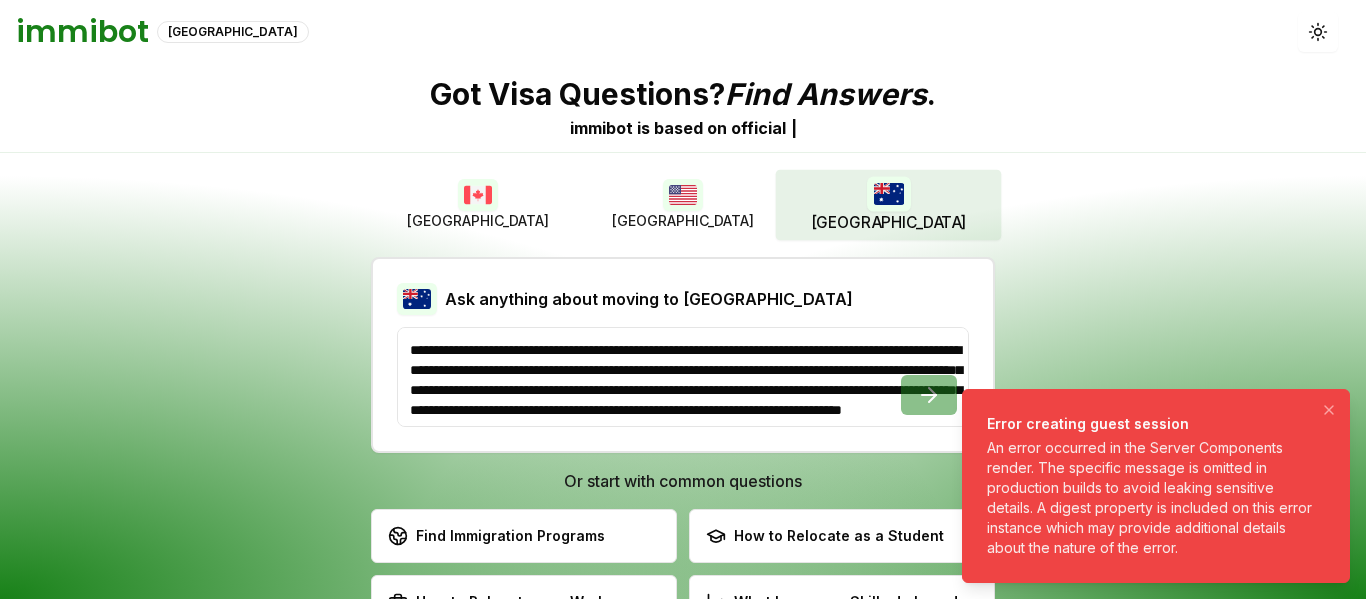 click on "An error occurred in the Server Components render. The specific message is omitted in production builds to avoid leaking sensitive details. A digest property is included on this error instance which may provide additional details about the nature of the error." at bounding box center [1152, 498] 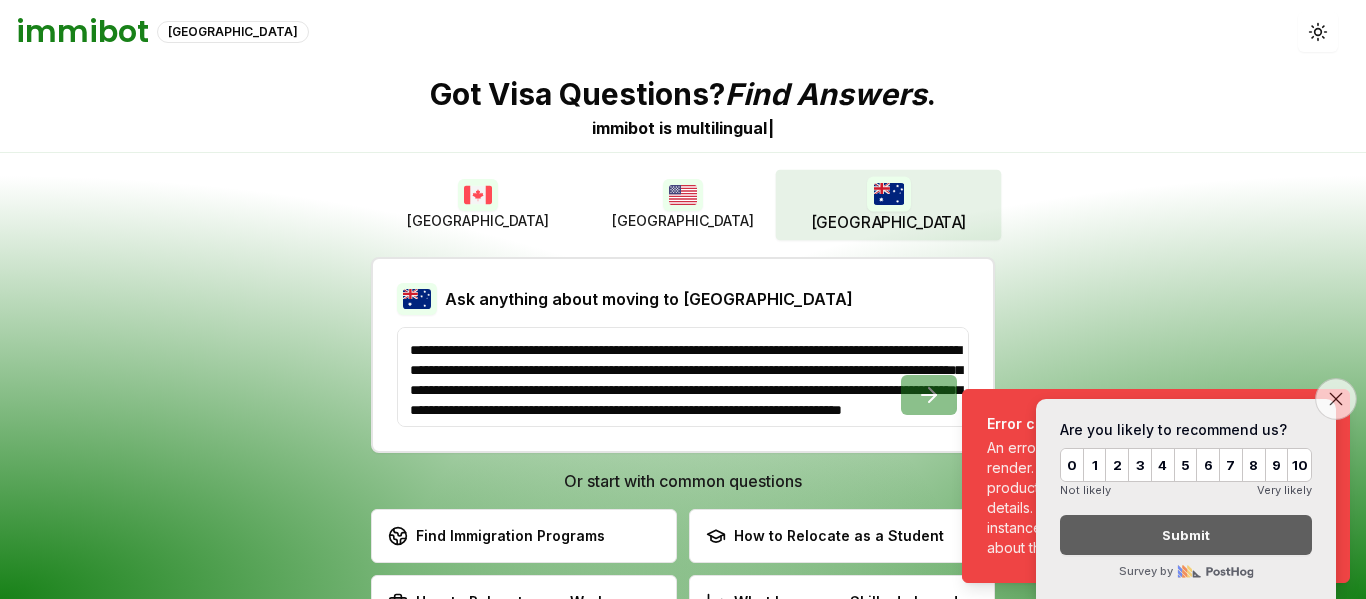 click on "Close survey" at bounding box center [1336, 399] 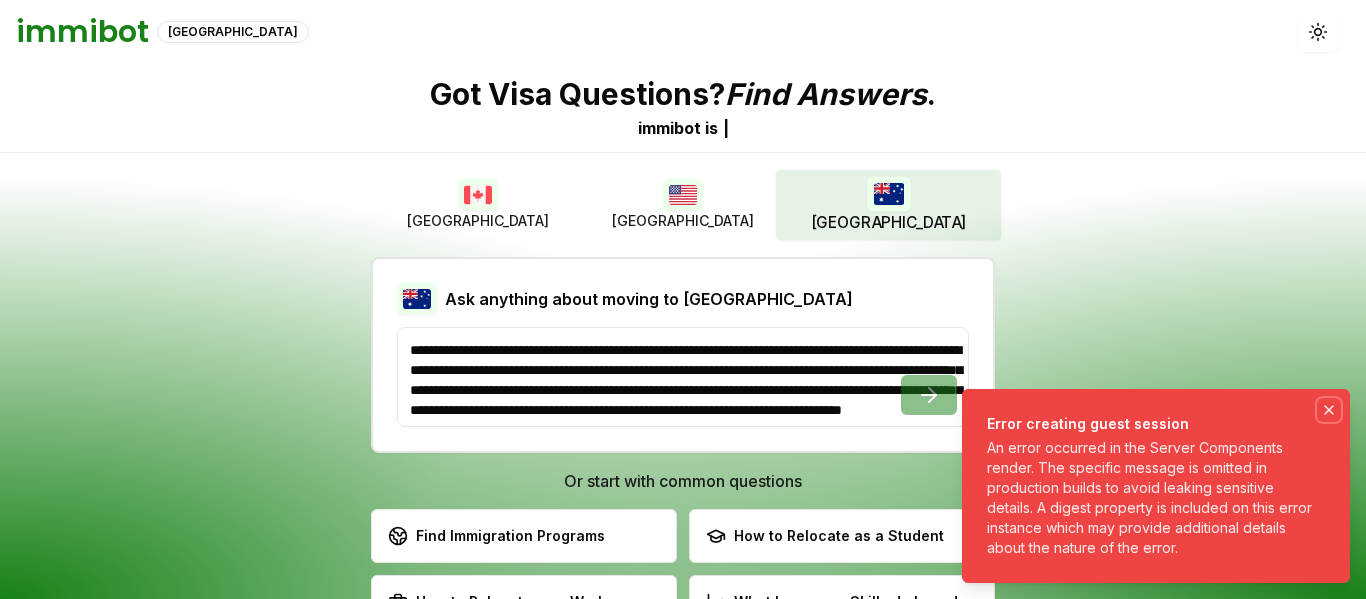 click 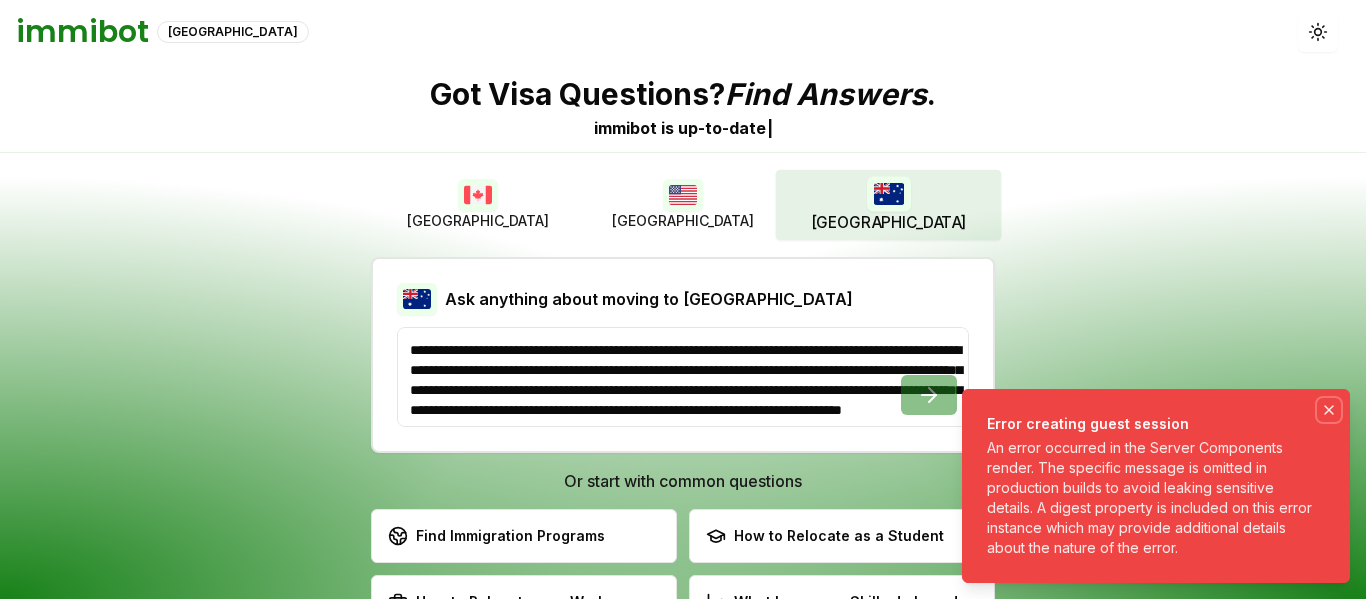 click 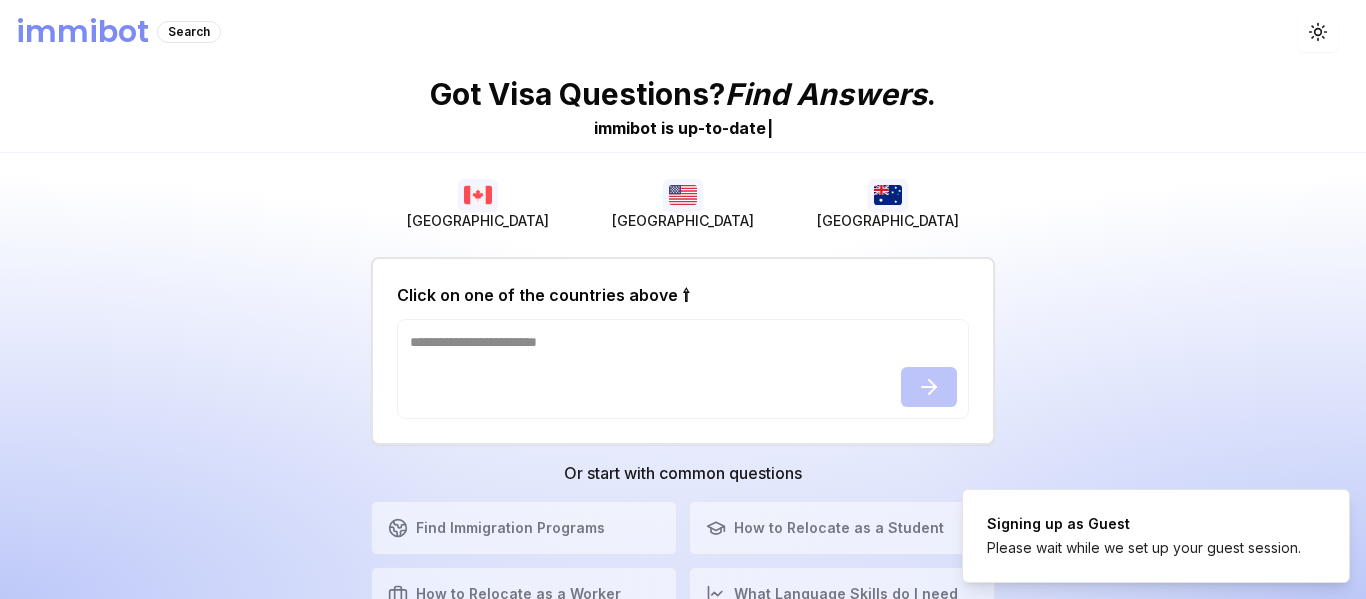 scroll, scrollTop: 0, scrollLeft: 0, axis: both 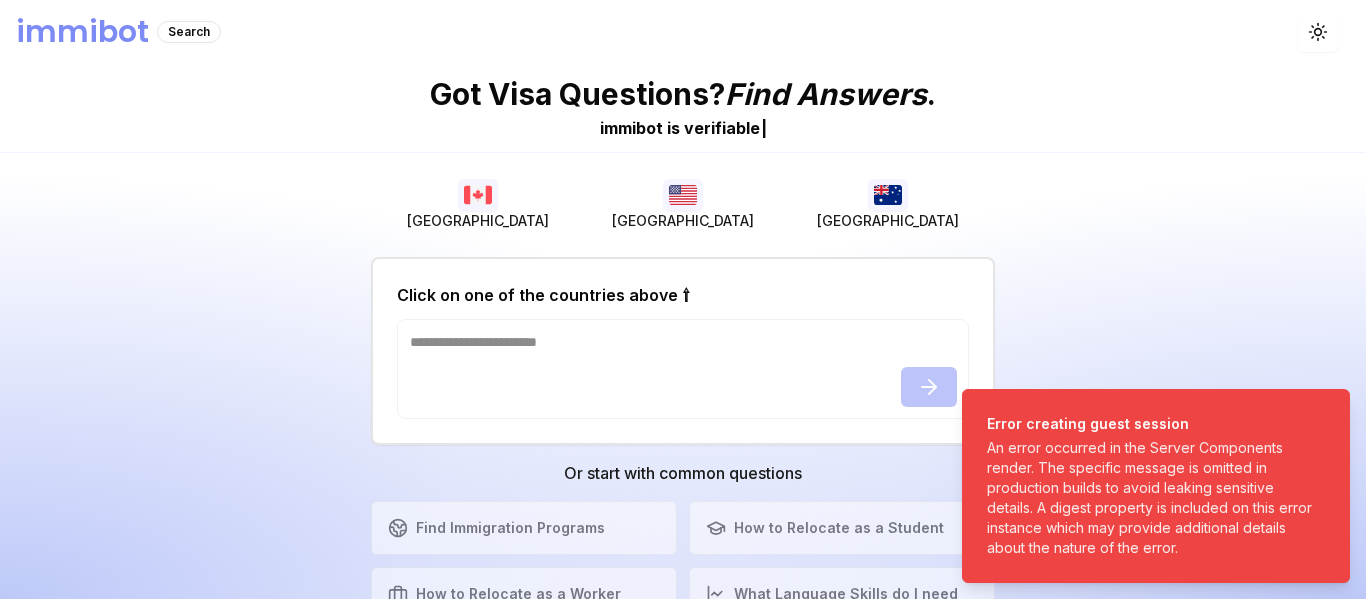 click on "Toggle theme" at bounding box center (1318, 32) 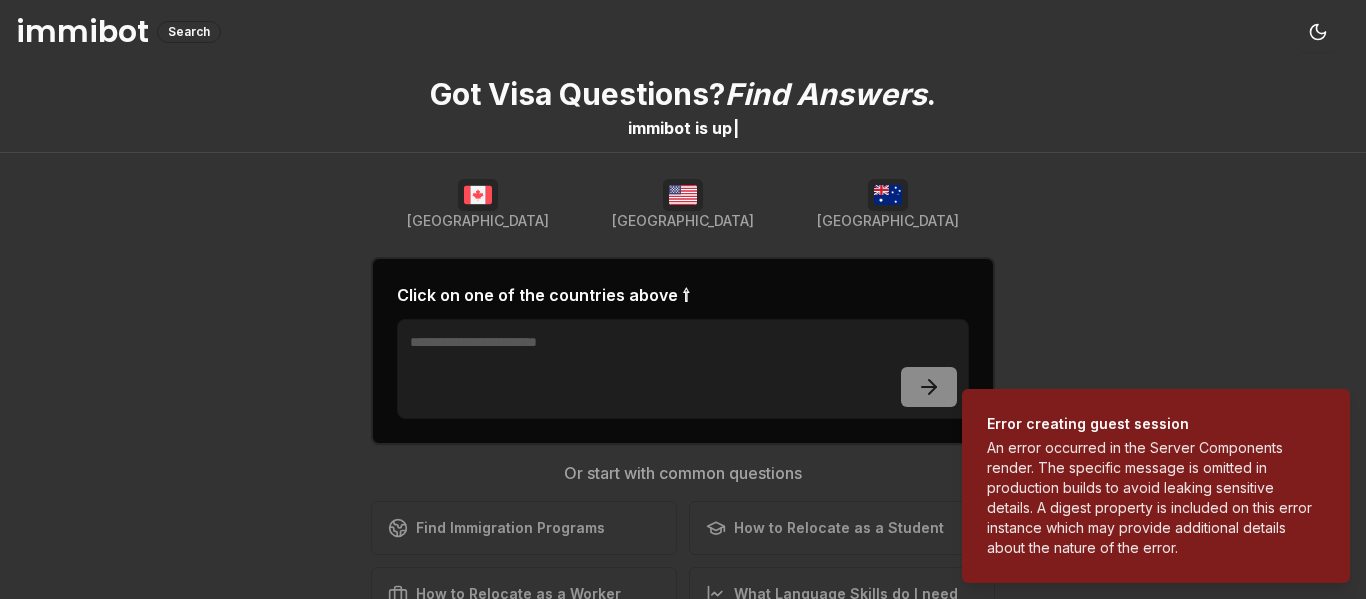 click on "Find Immigration Programs Explore available immigration pathways How to Relocate as a Student Learn about student visa options How to Relocate as a Worker Discover work permit opportunities What Language Skills do I need Check the necessary language skills" at bounding box center (683, 561) 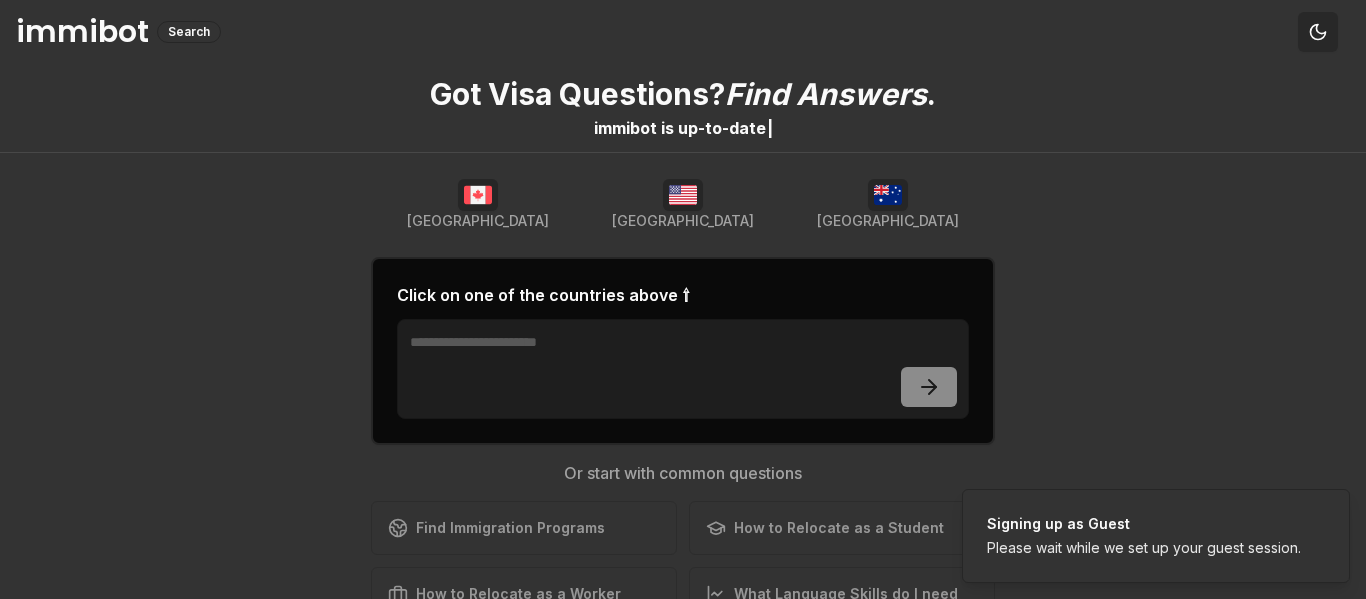 click on "Toggle theme" at bounding box center [1318, 32] 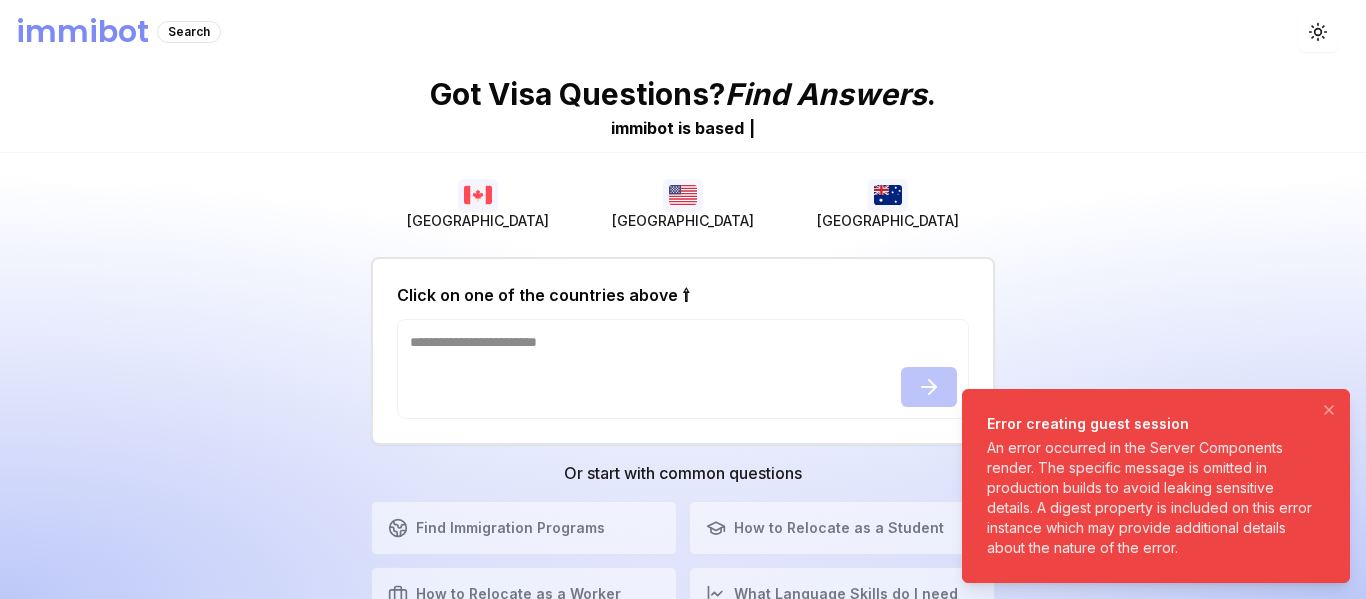 click on "An error occurred in the Server Components render. The specific message is omitted in production builds to avoid leaking sensitive details. A digest property is included on this error instance which may provide additional details about the nature of the error." at bounding box center [1152, 498] 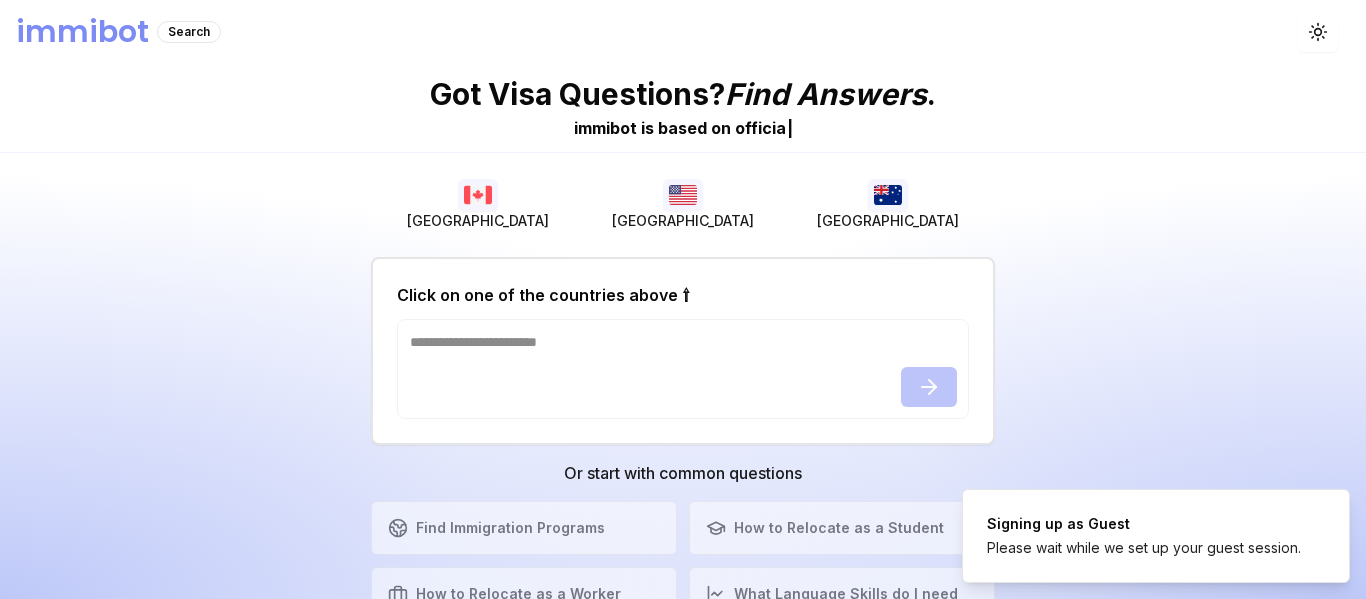 click on "Got Visa Questions?  Find Answers . immibot is b a s e d   o n   o f f i c i a | [GEOGRAPHIC_DATA] [GEOGRAPHIC_DATA] [GEOGRAPHIC_DATA] Click on one of the countries above ⇧ Or start with common questions Find Immigration Programs Explore available immigration pathways How to Relocate as a Student Learn about student visa options How to Relocate as a Worker Discover work permit opportunities What Language Skills do I need Check the necessary language skills" at bounding box center [683, 331] 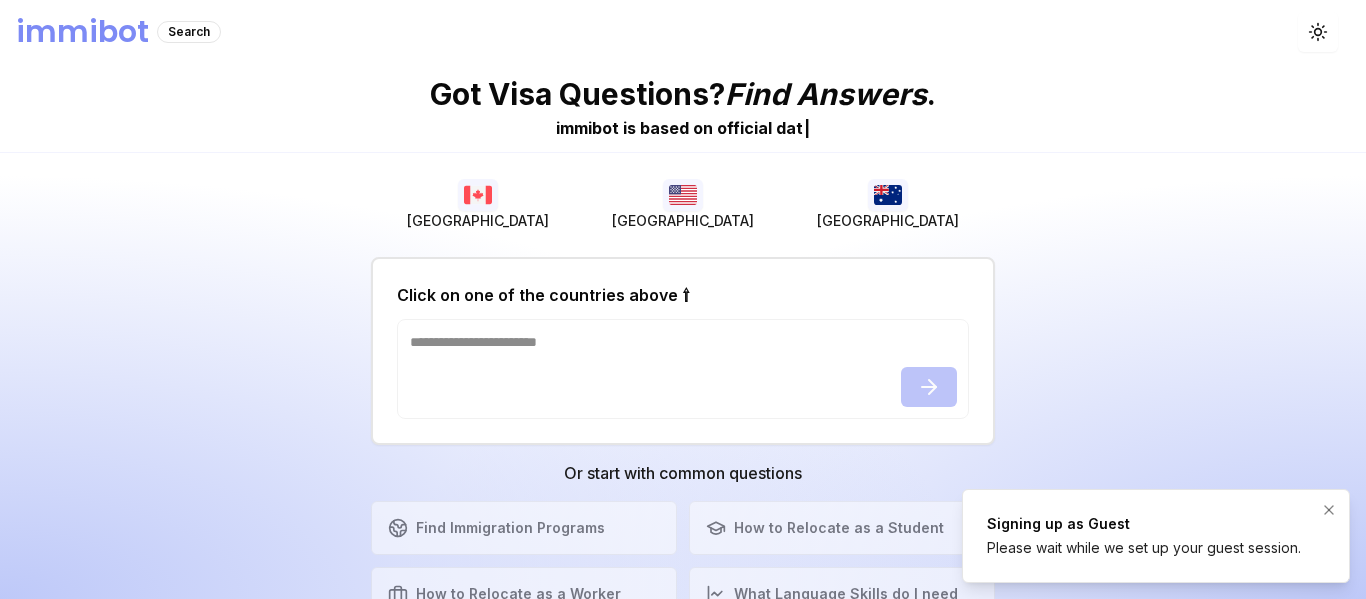 click on "Signing up as Guest Please wait while we set up your guest session." at bounding box center (1144, 536) 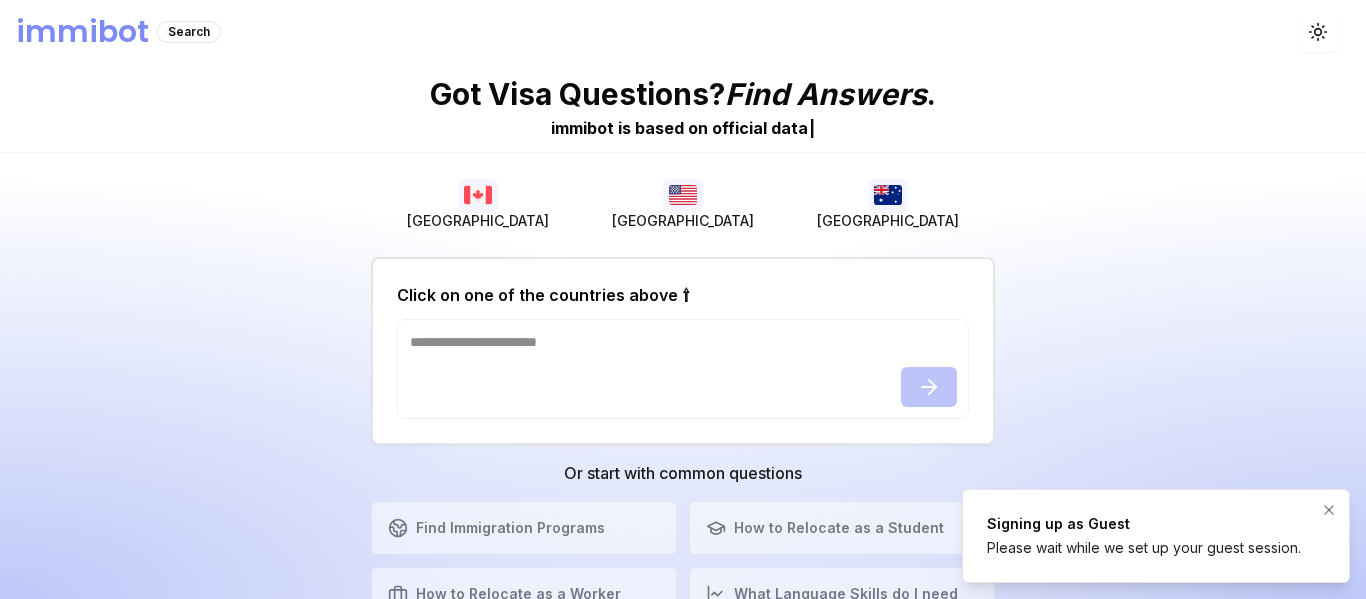 click on "Signing up as Guest" at bounding box center [1144, 524] 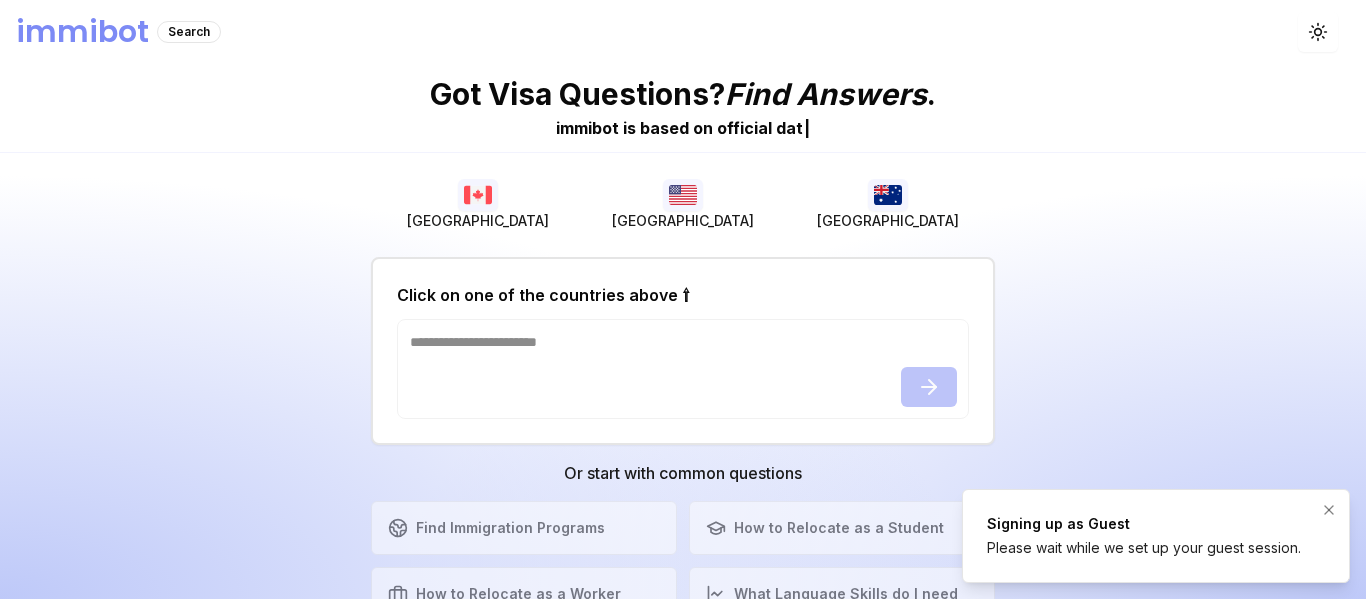 click on "Please wait while we set up your guest session." at bounding box center [1144, 548] 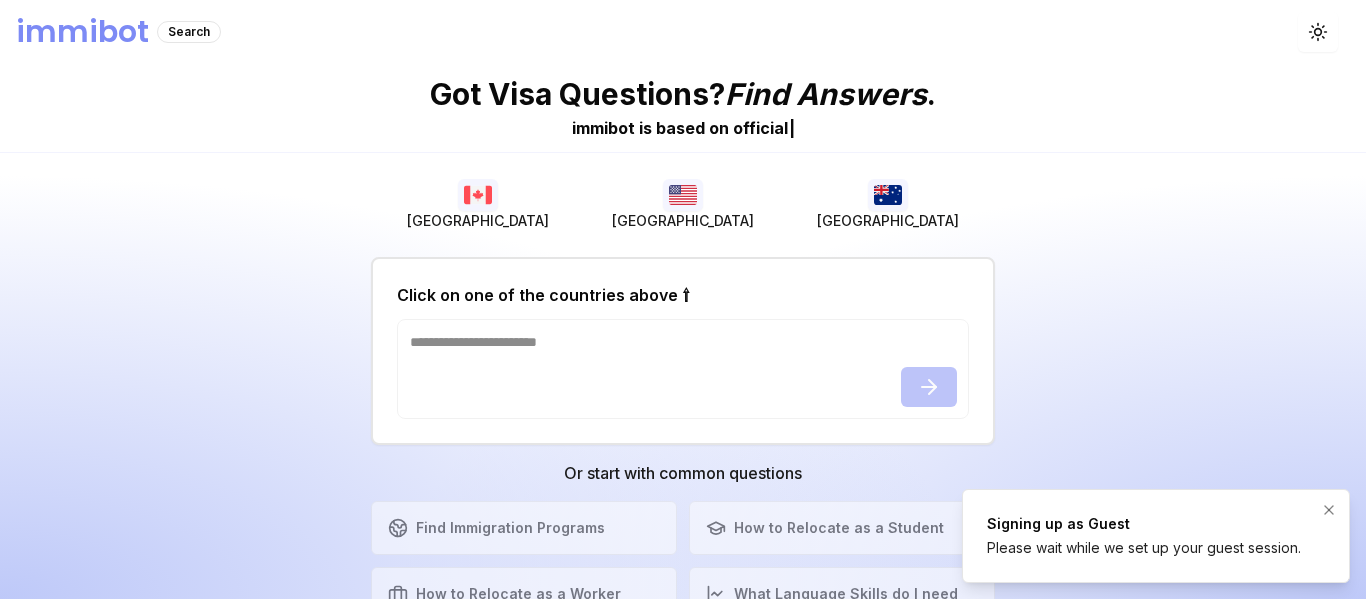 click on "Please wait while we set up your guest session." at bounding box center (1144, 548) 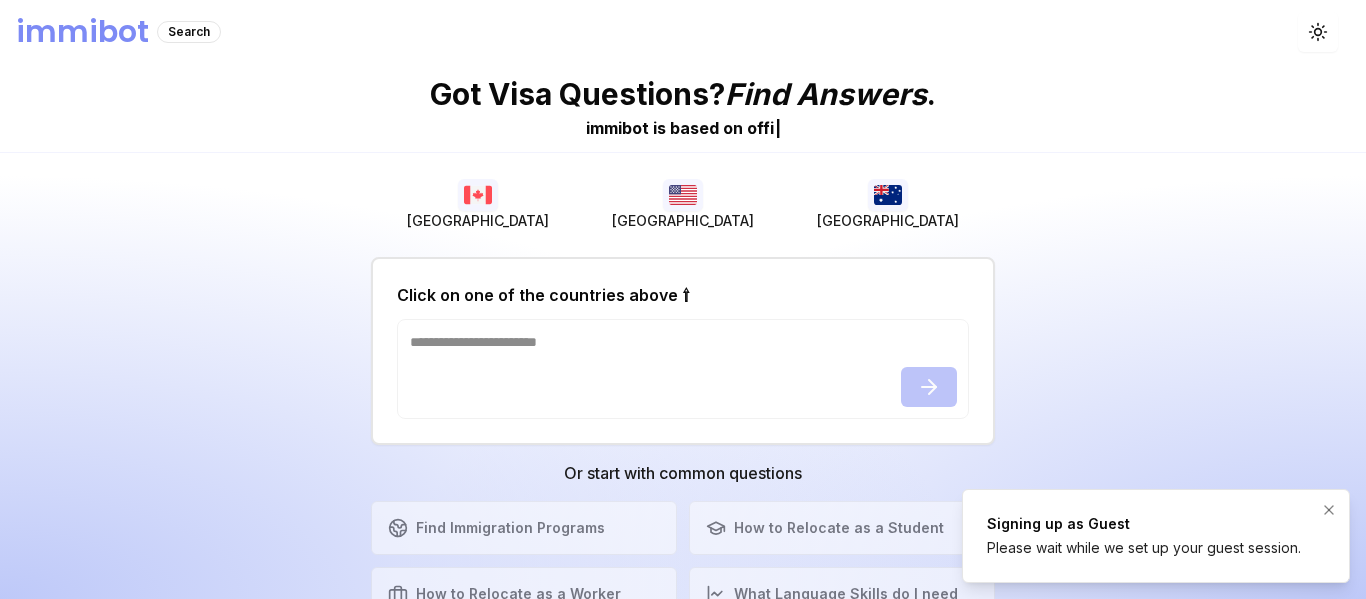 click on "Please wait while we set up your guest session." at bounding box center [1144, 548] 